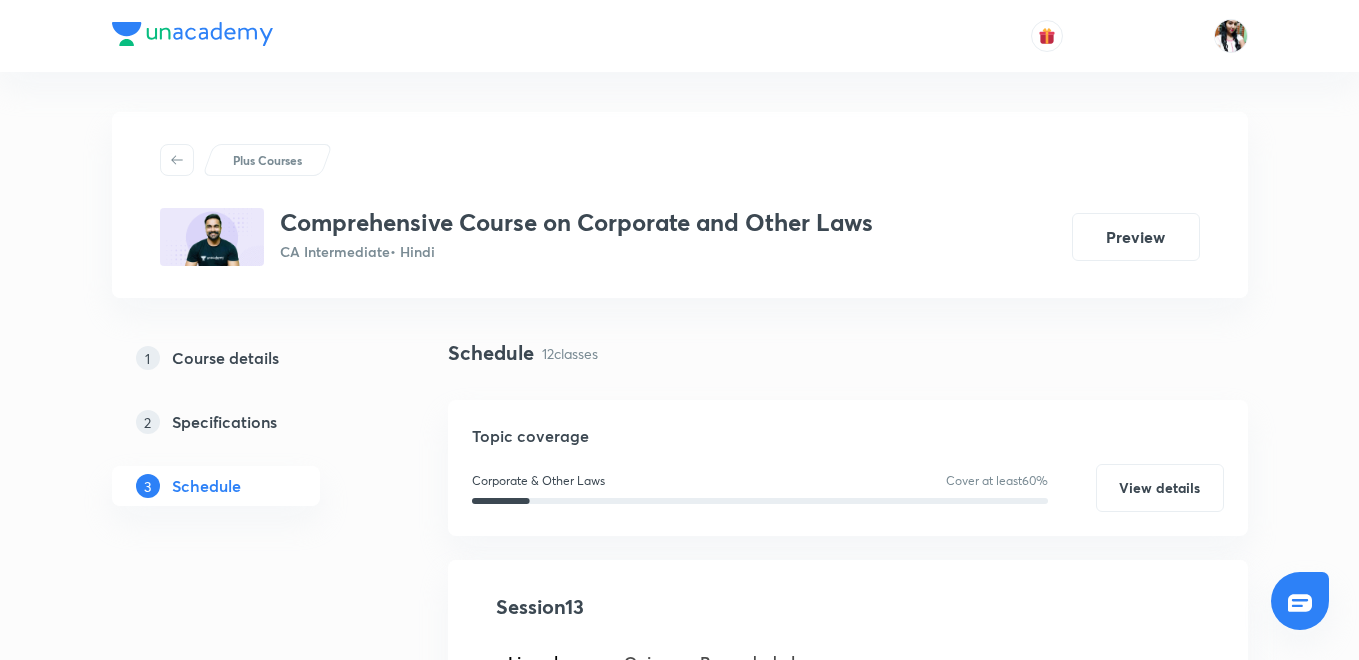scroll, scrollTop: 537, scrollLeft: 0, axis: vertical 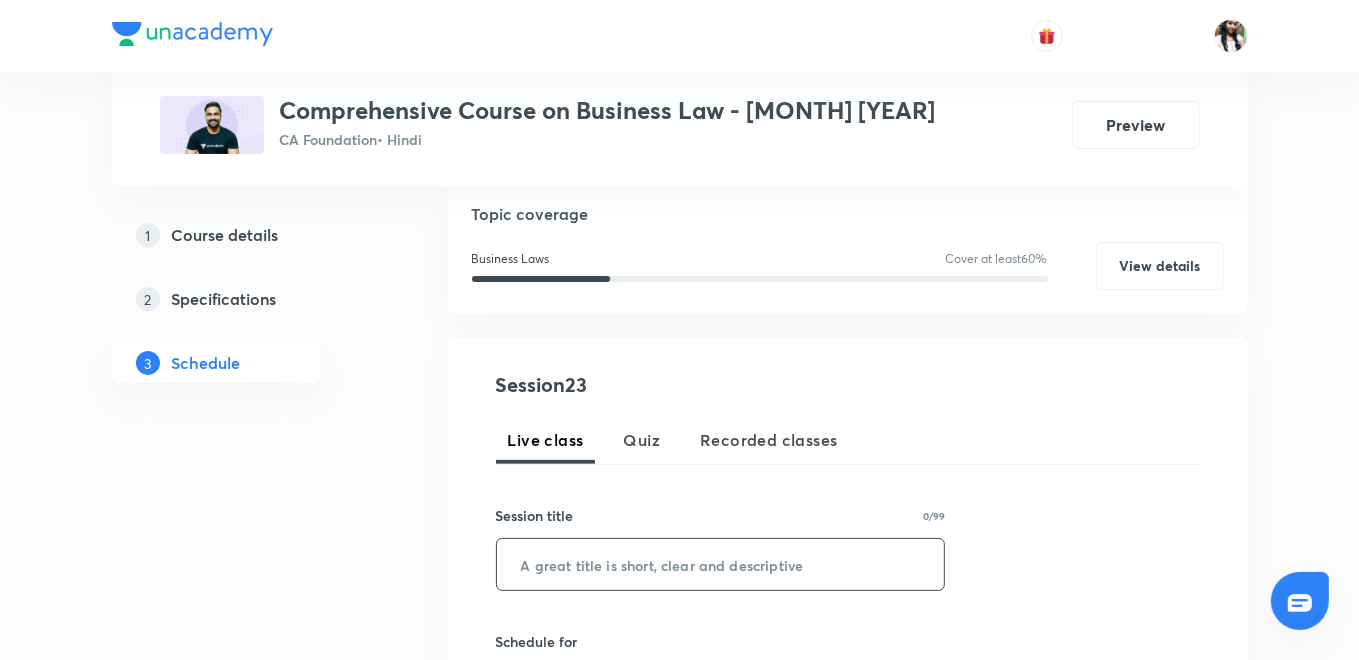 paste on "Contract - Part 21" 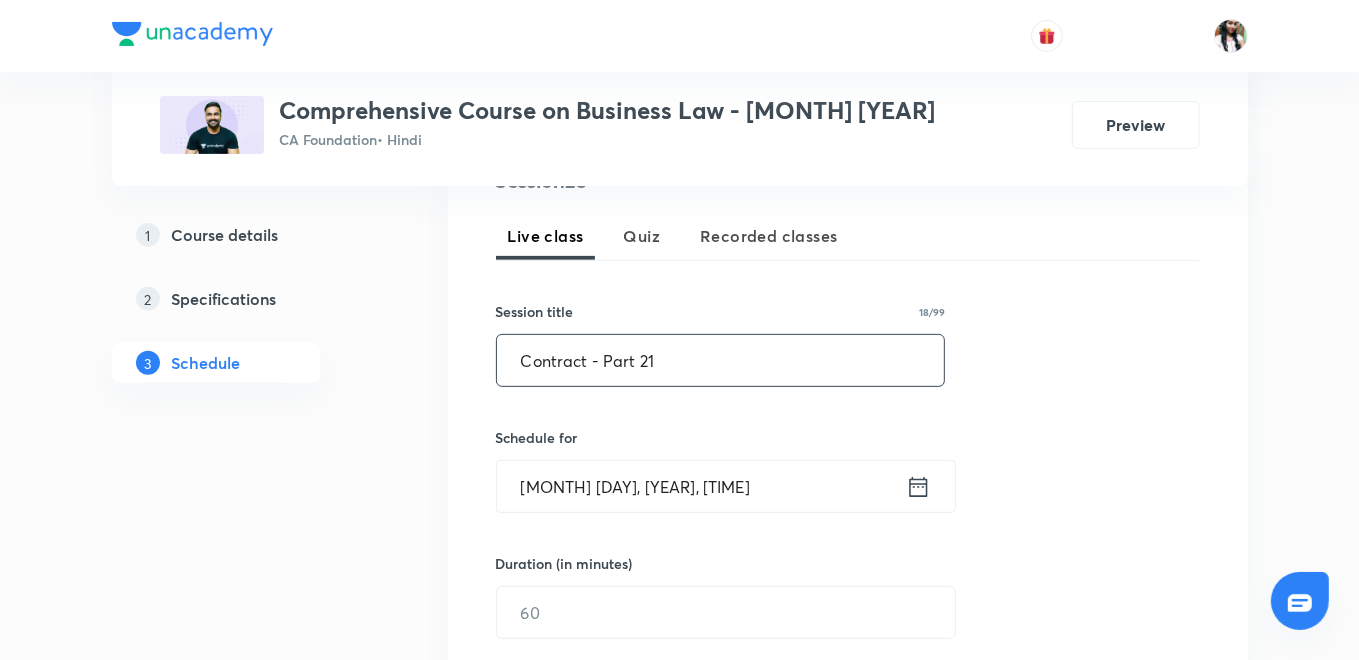 scroll, scrollTop: 444, scrollLeft: 0, axis: vertical 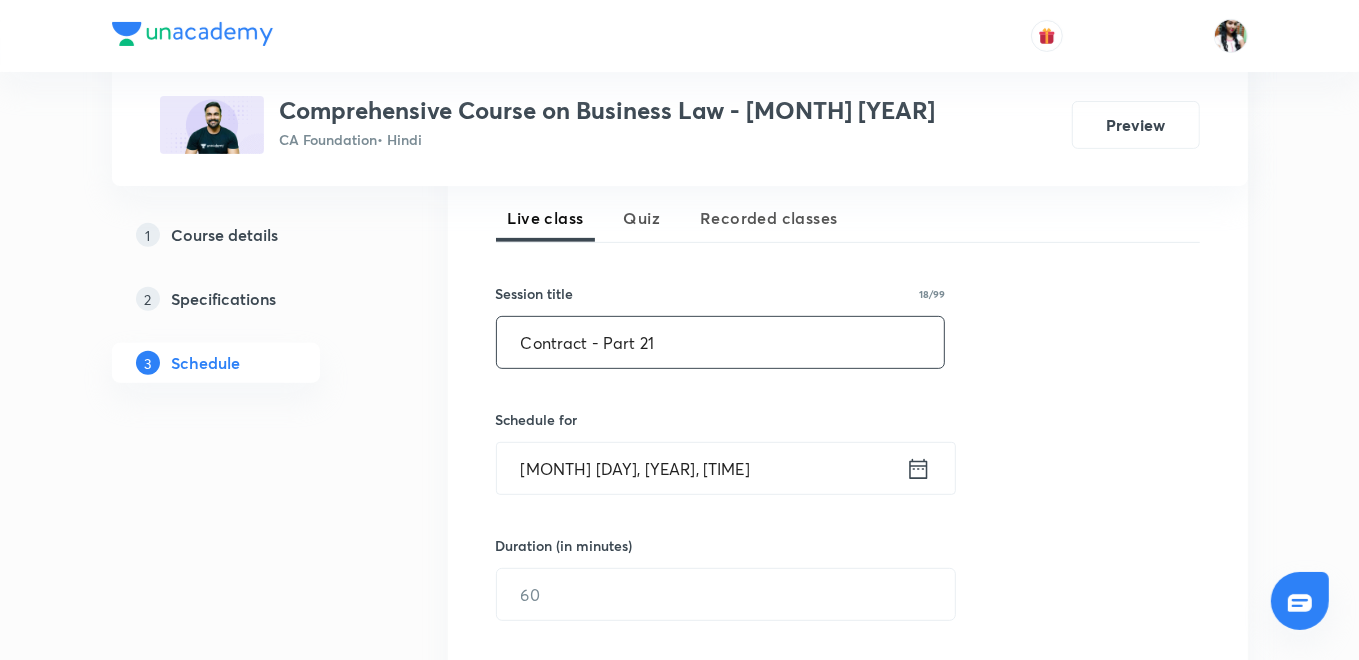 type on "Contract - Part 21" 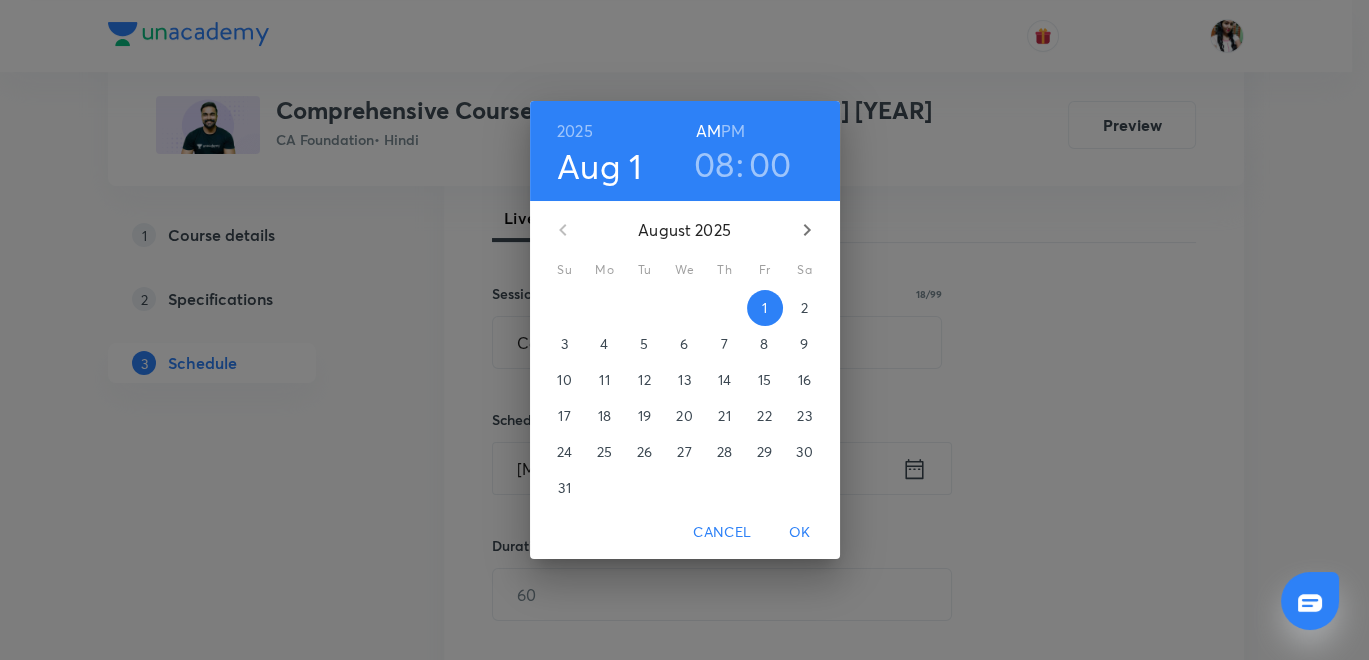 click on "PM" at bounding box center [733, 131] 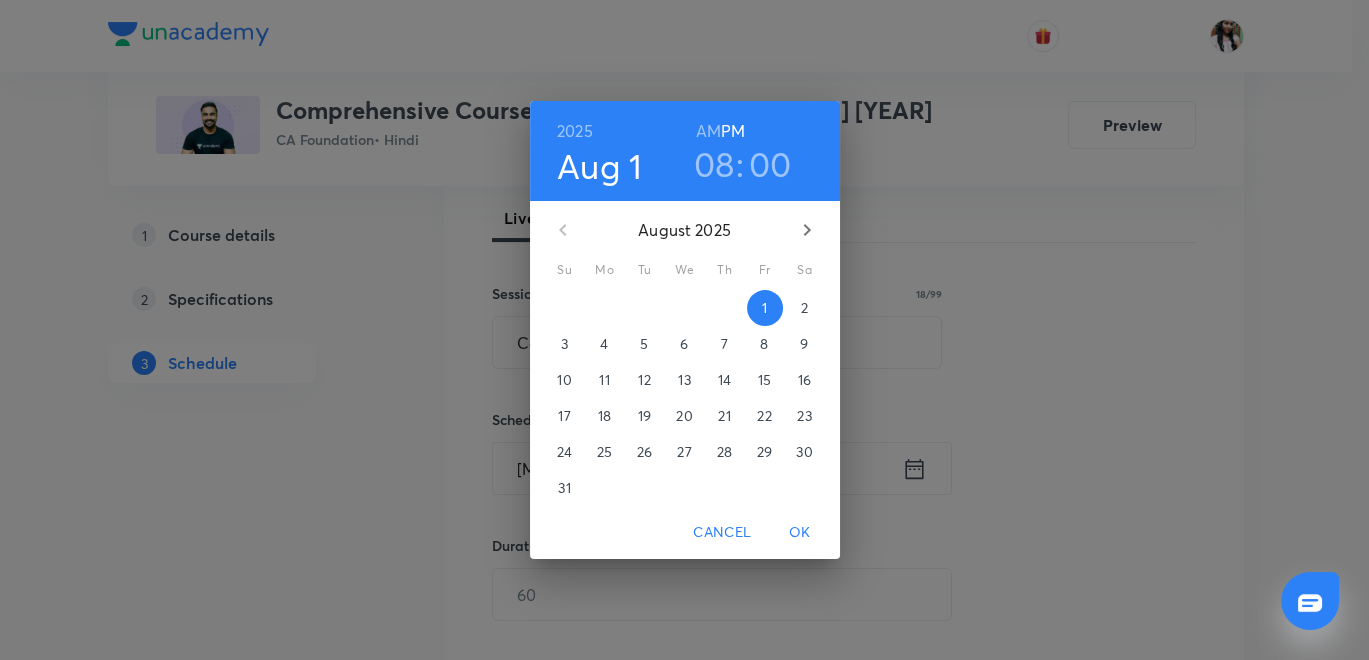 click on "08" at bounding box center (714, 164) 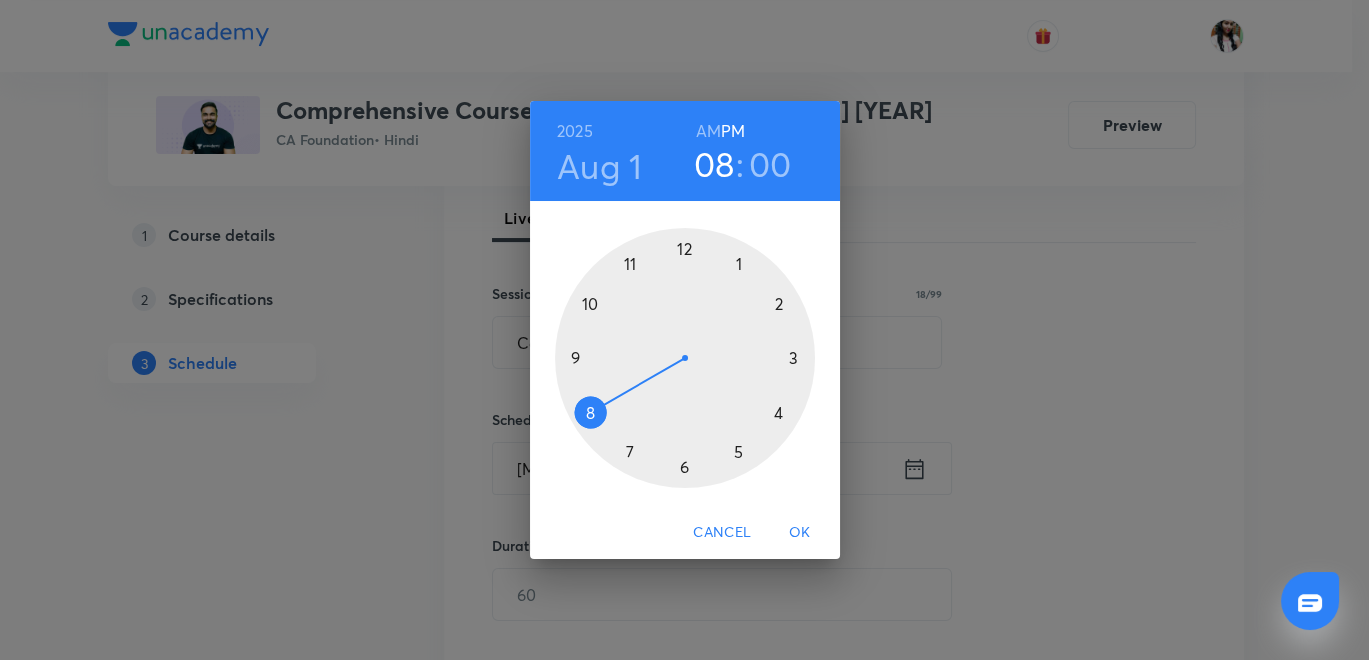 click at bounding box center (685, 358) 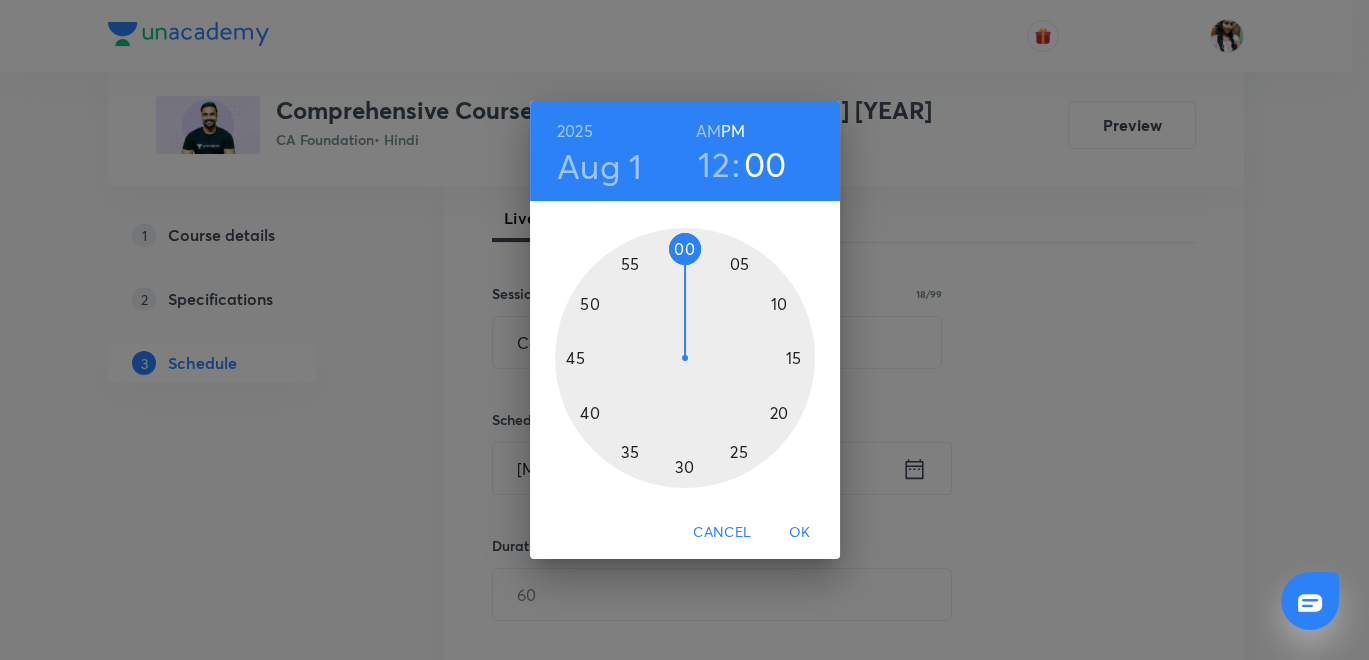 click at bounding box center [685, 358] 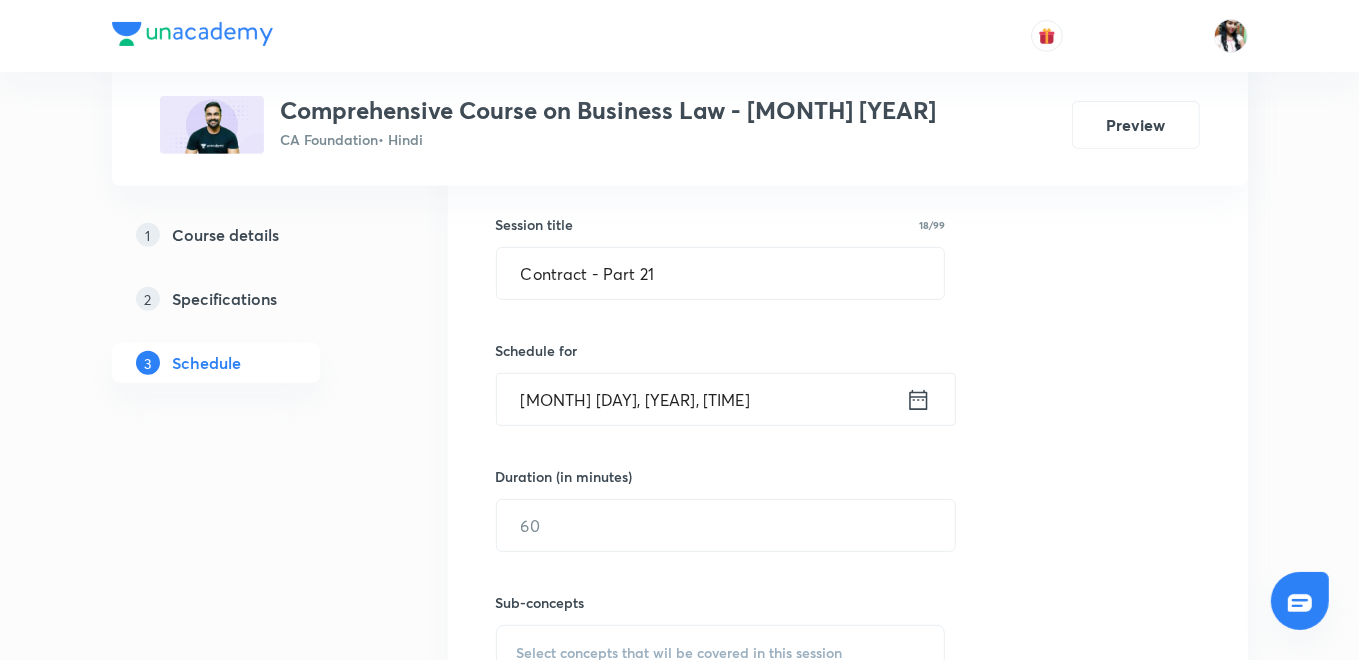 scroll, scrollTop: 666, scrollLeft: 0, axis: vertical 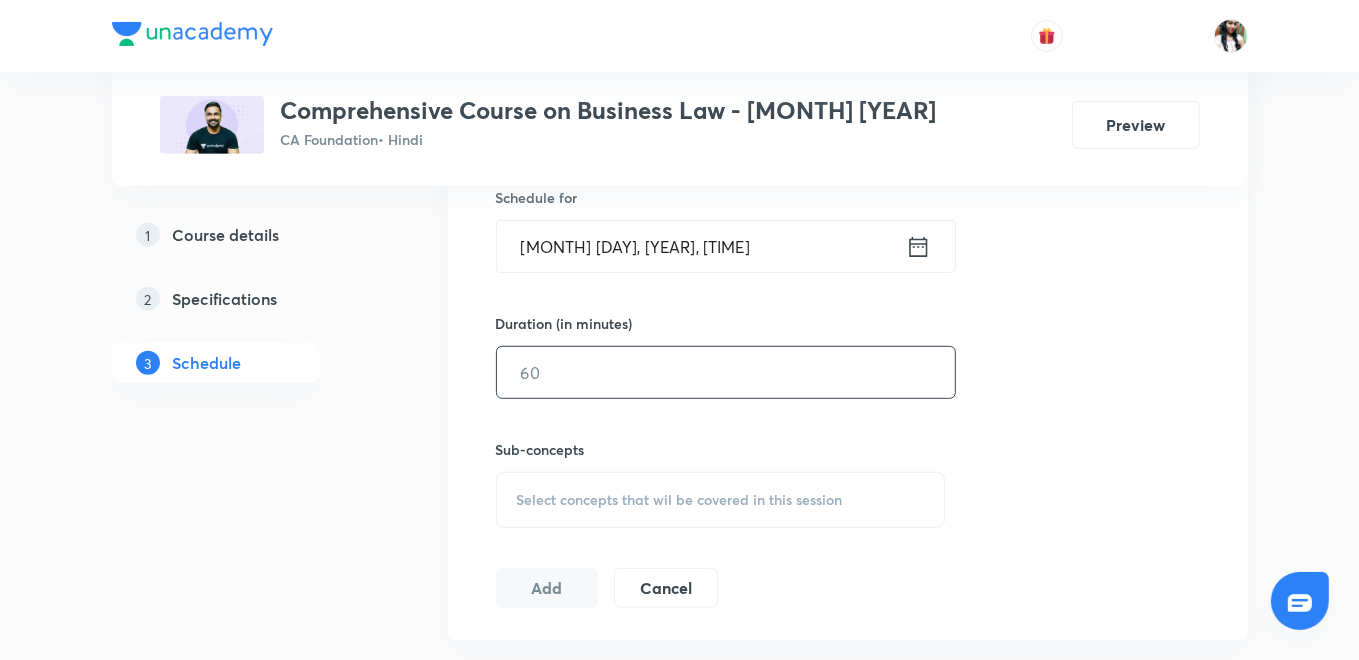 click at bounding box center [726, 372] 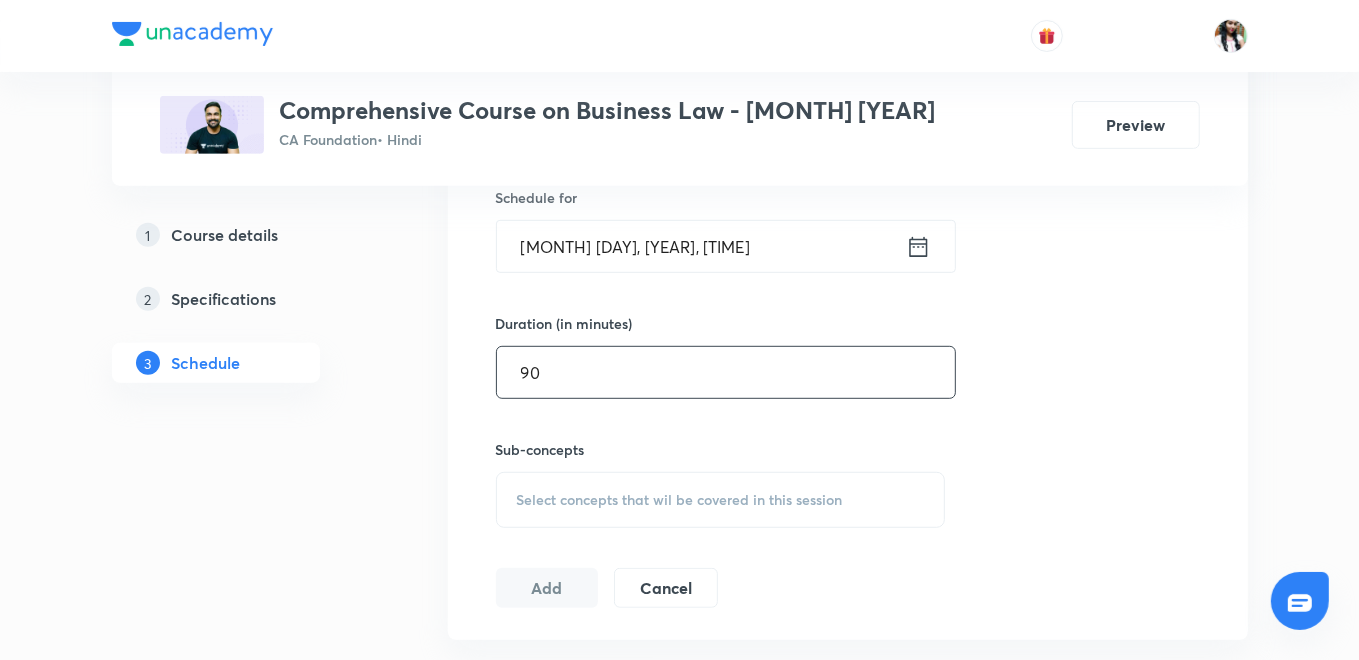 type on "90" 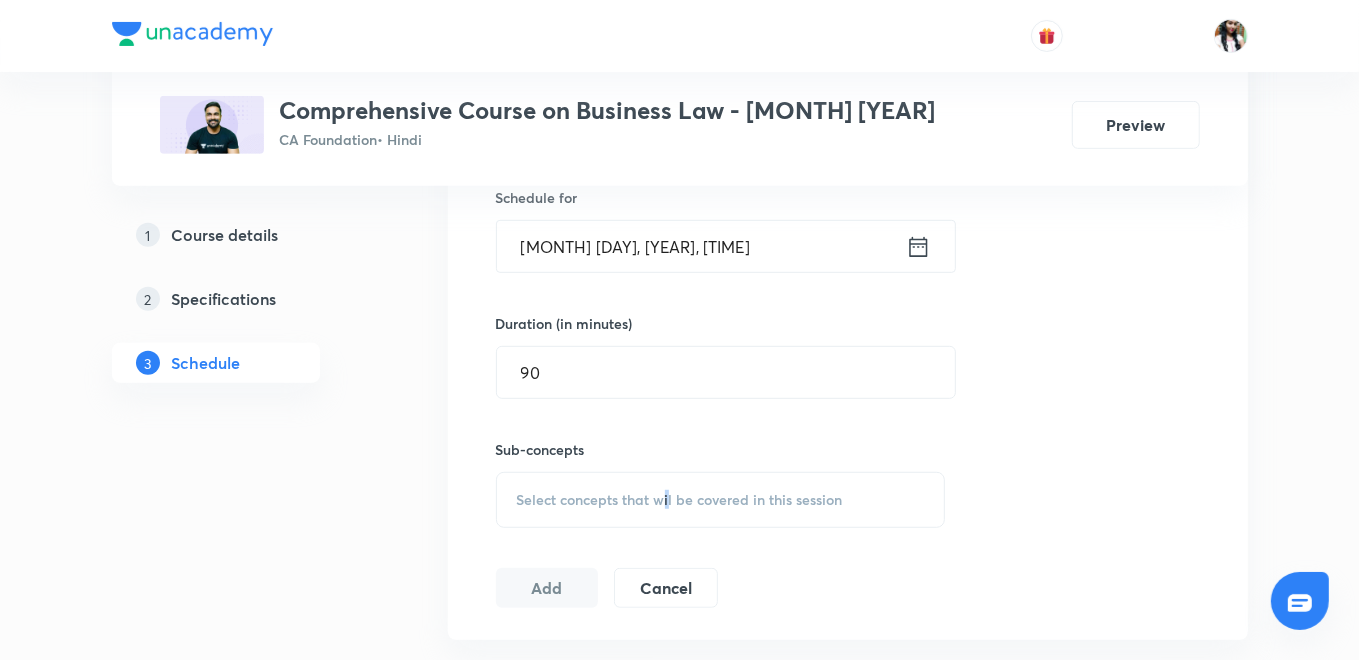 click on "Select concepts that wil be covered in this session" at bounding box center [680, 500] 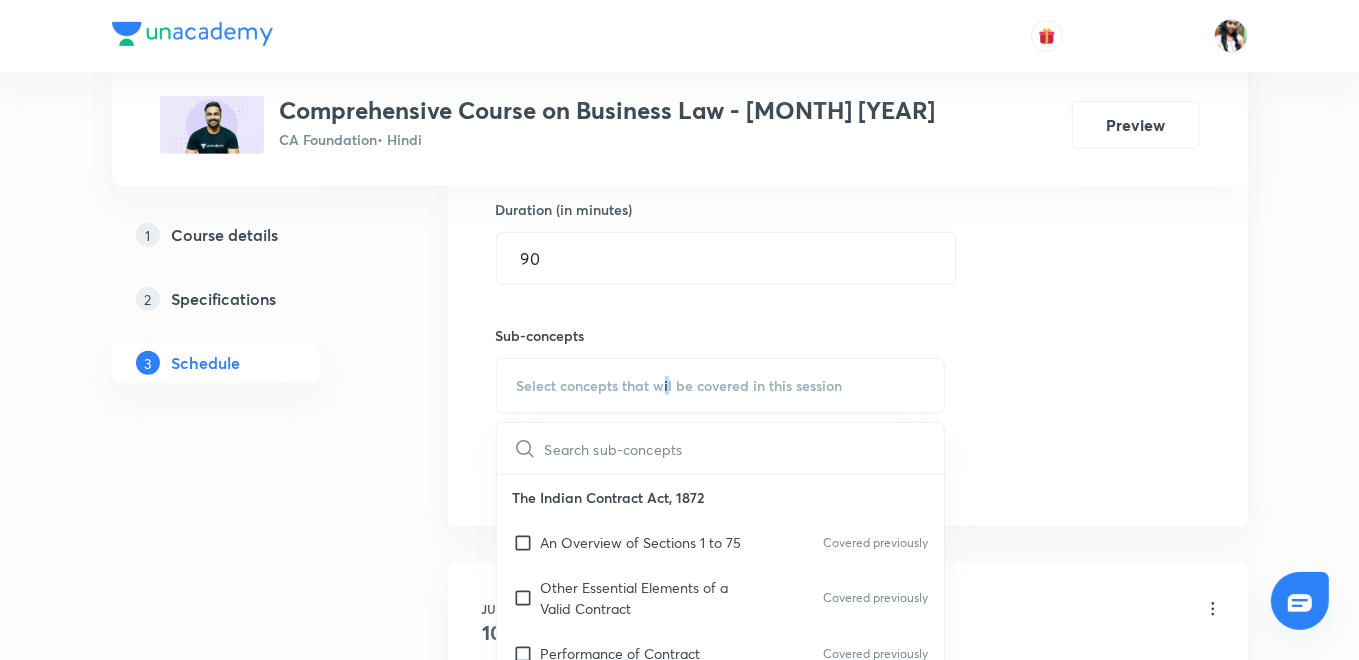 scroll, scrollTop: 888, scrollLeft: 0, axis: vertical 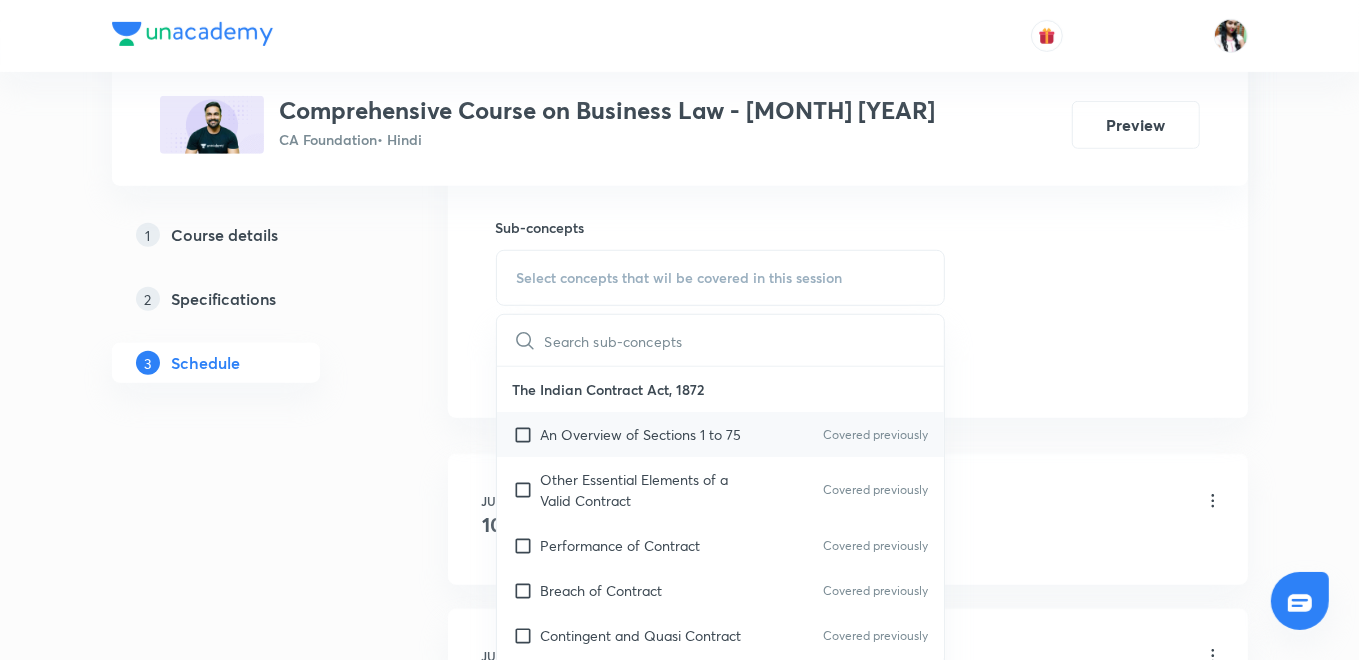 click on "An Overview of Sections 1 to 75 Covered previously" at bounding box center (721, 434) 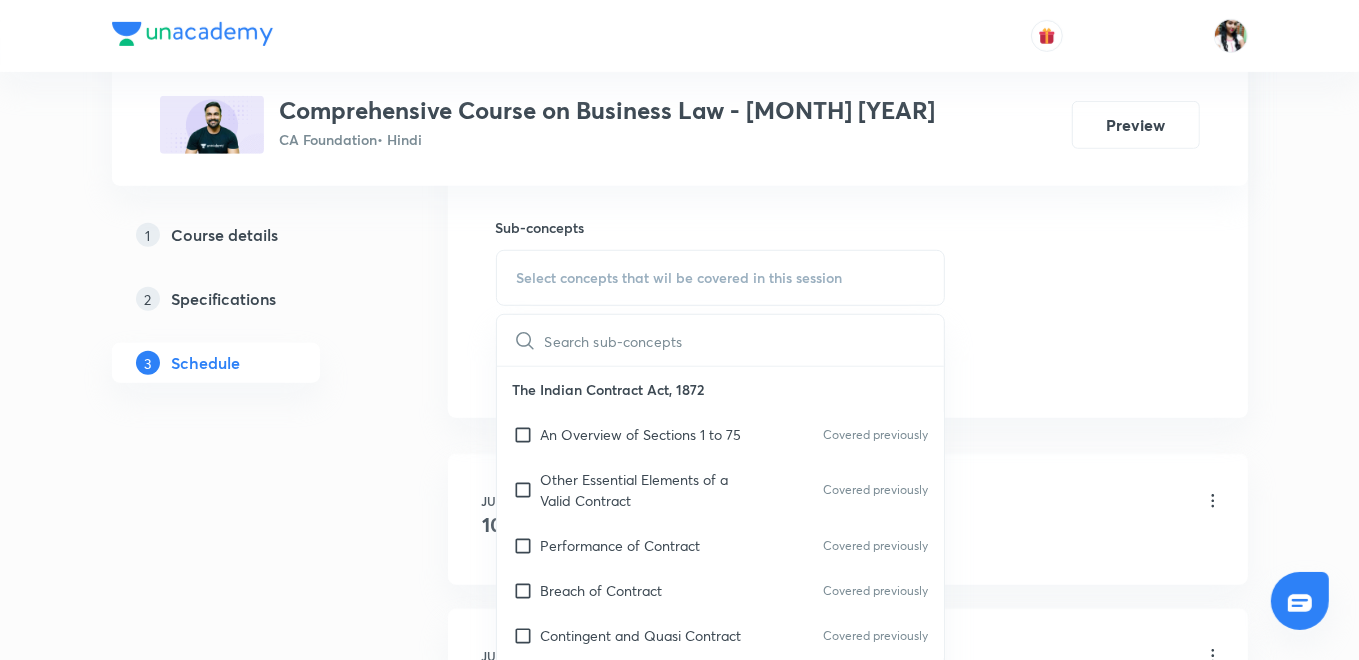 checkbox on "true" 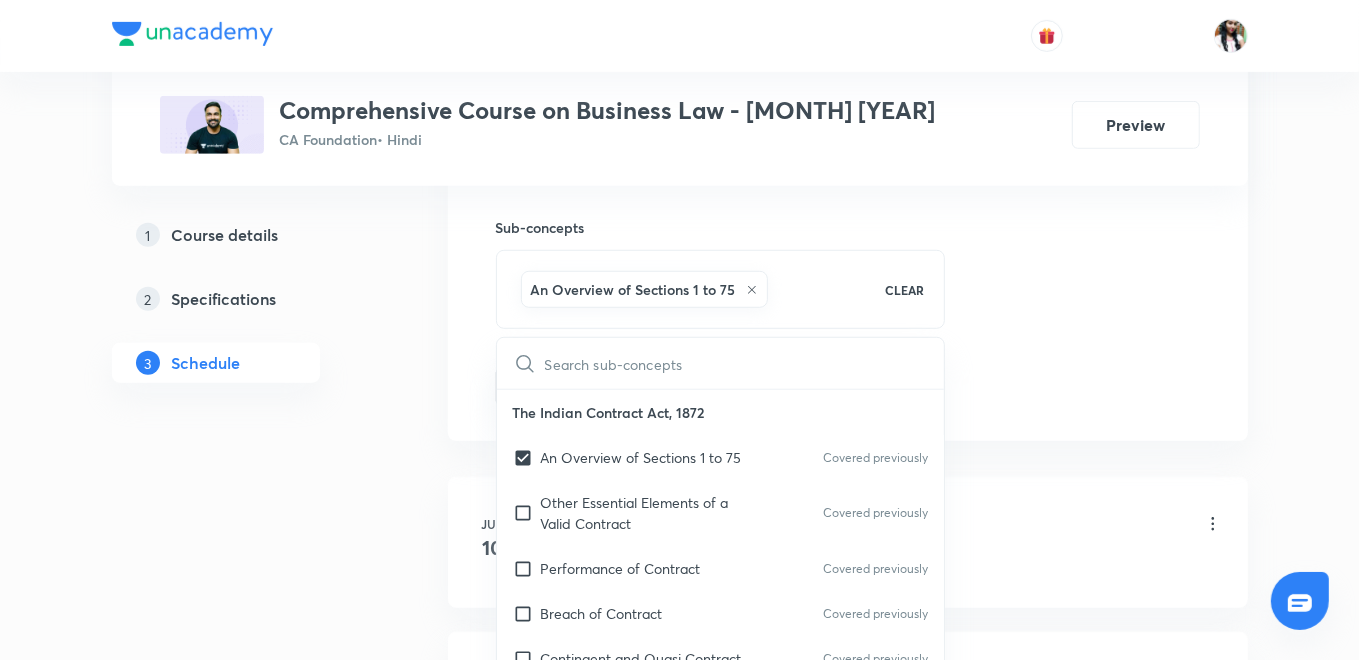 drag, startPoint x: 442, startPoint y: 367, endPoint x: 547, endPoint y: 380, distance: 105.801704 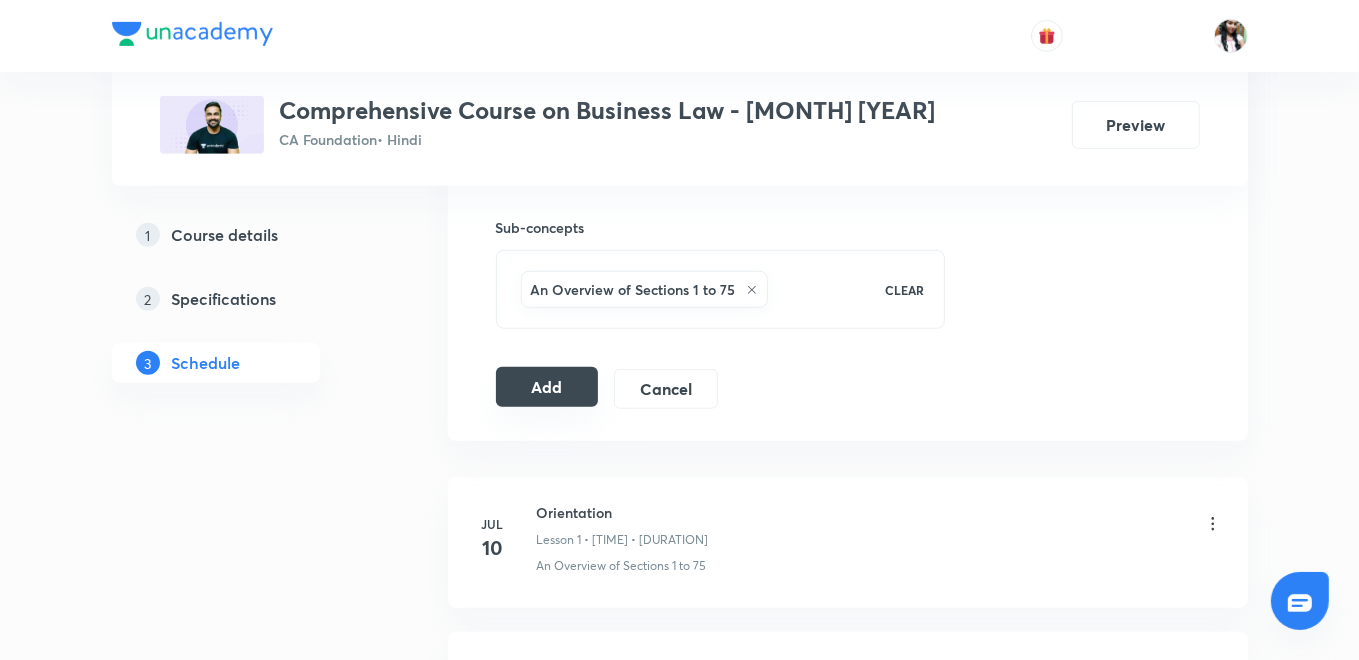 click on "Add" at bounding box center [547, 387] 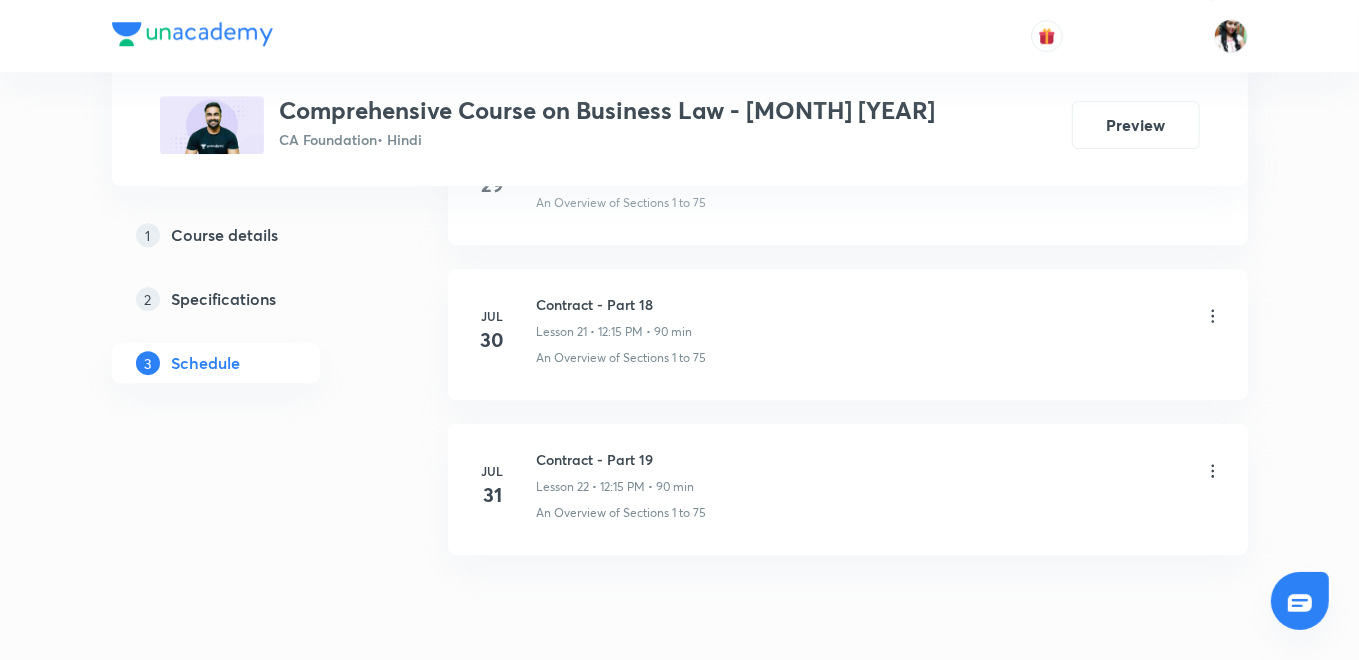 scroll, scrollTop: 4264, scrollLeft: 0, axis: vertical 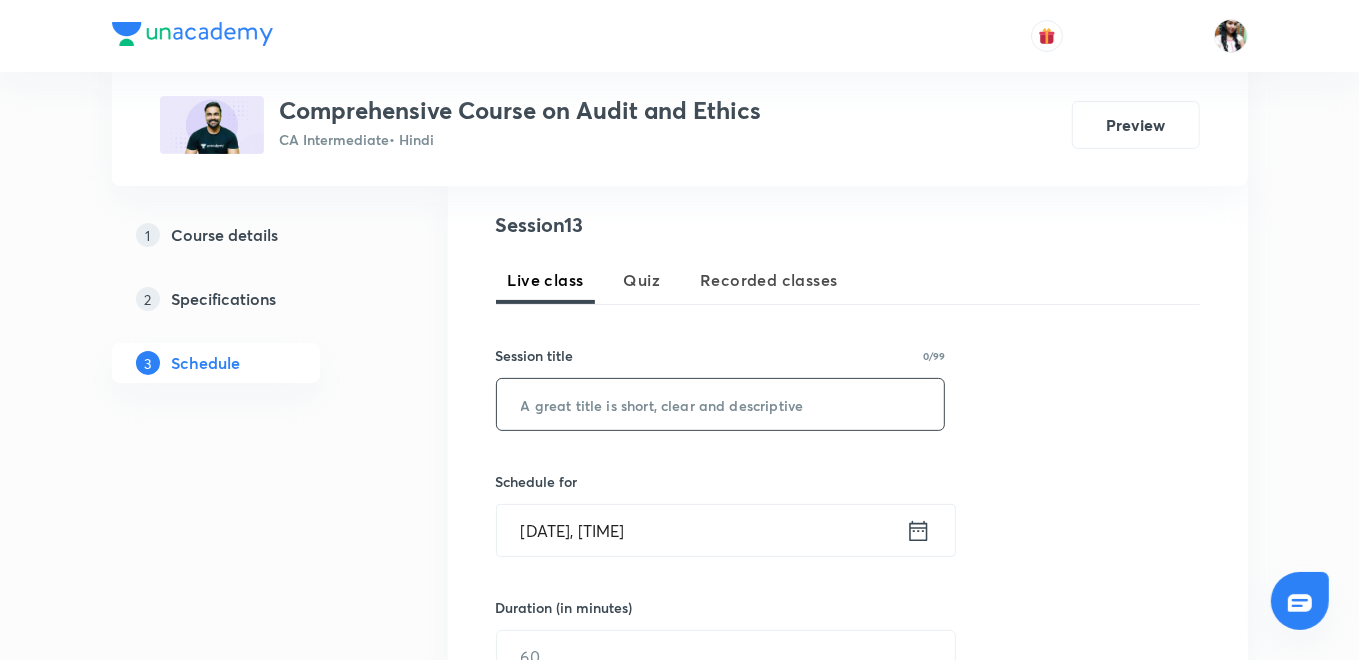 drag, startPoint x: 592, startPoint y: 408, endPoint x: 562, endPoint y: 322, distance: 91.08238 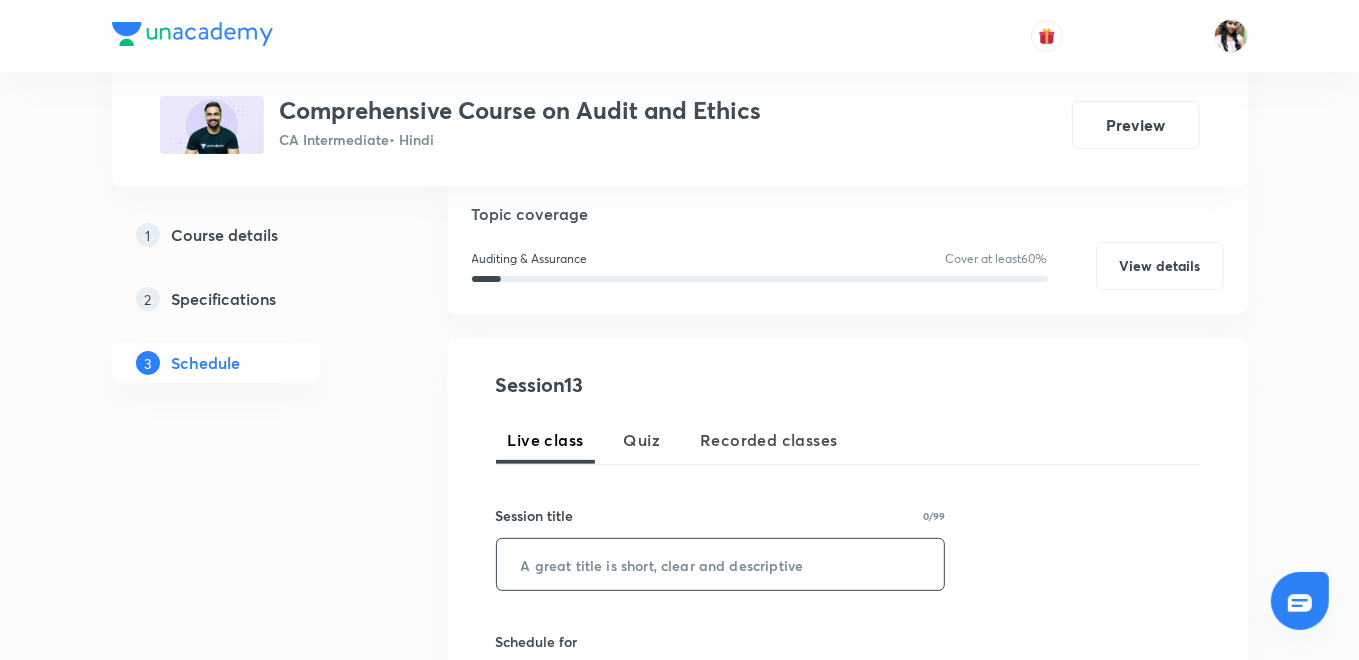 paste on "Ethics" 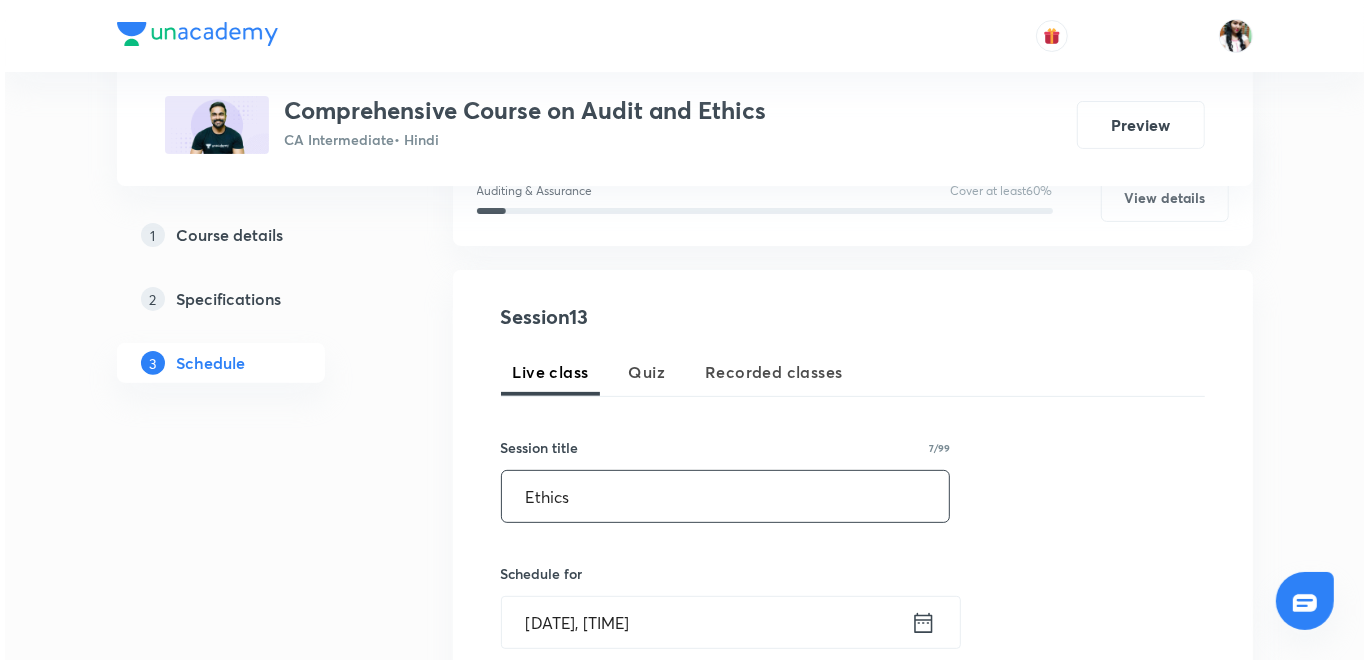scroll, scrollTop: 444, scrollLeft: 0, axis: vertical 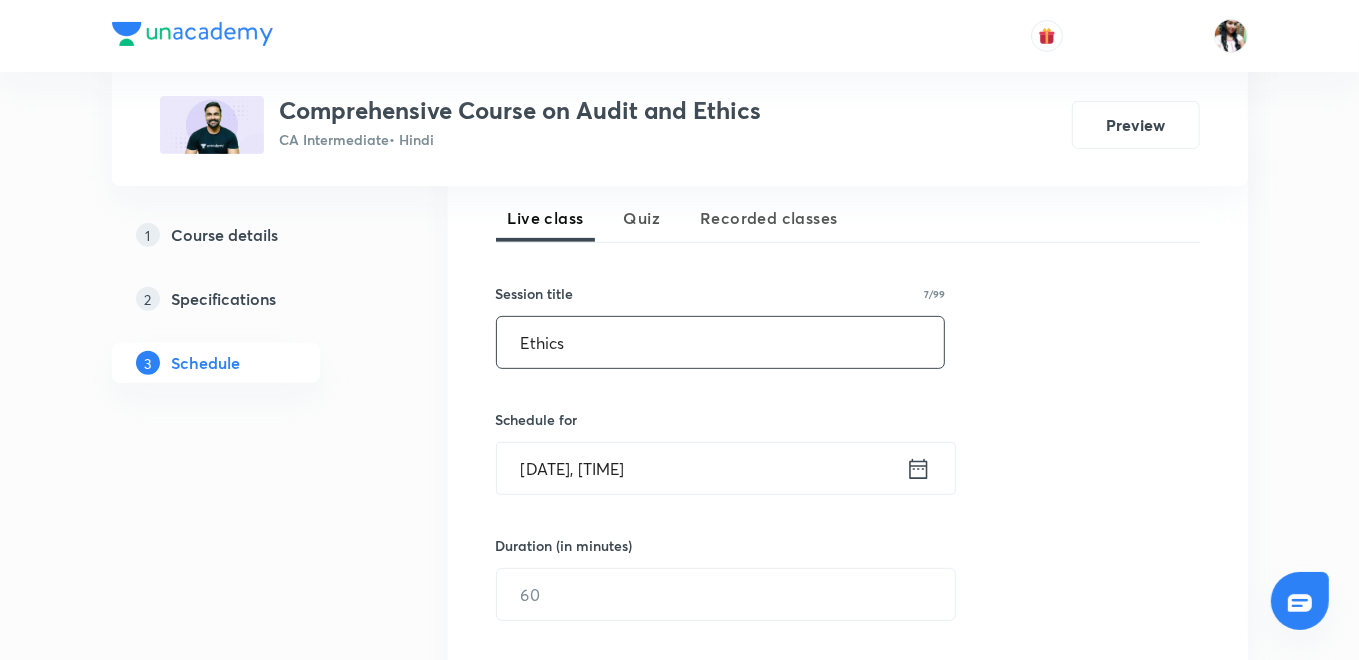 type on "Ethics" 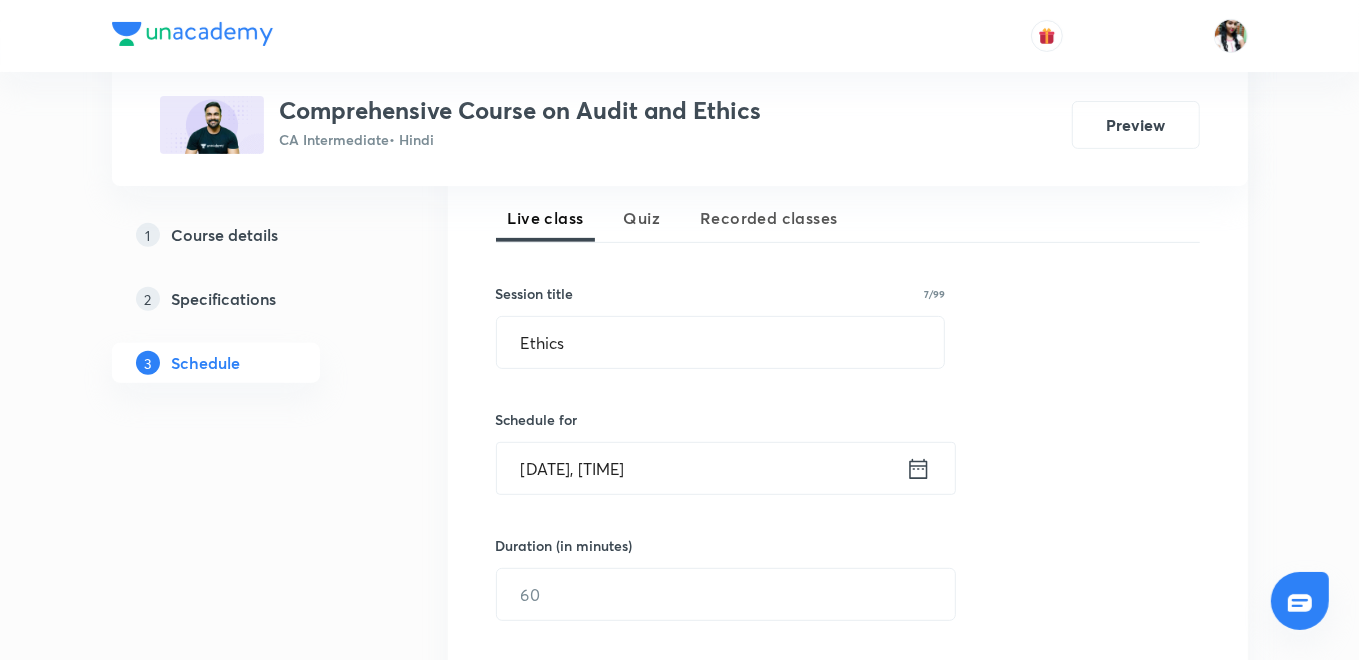 click 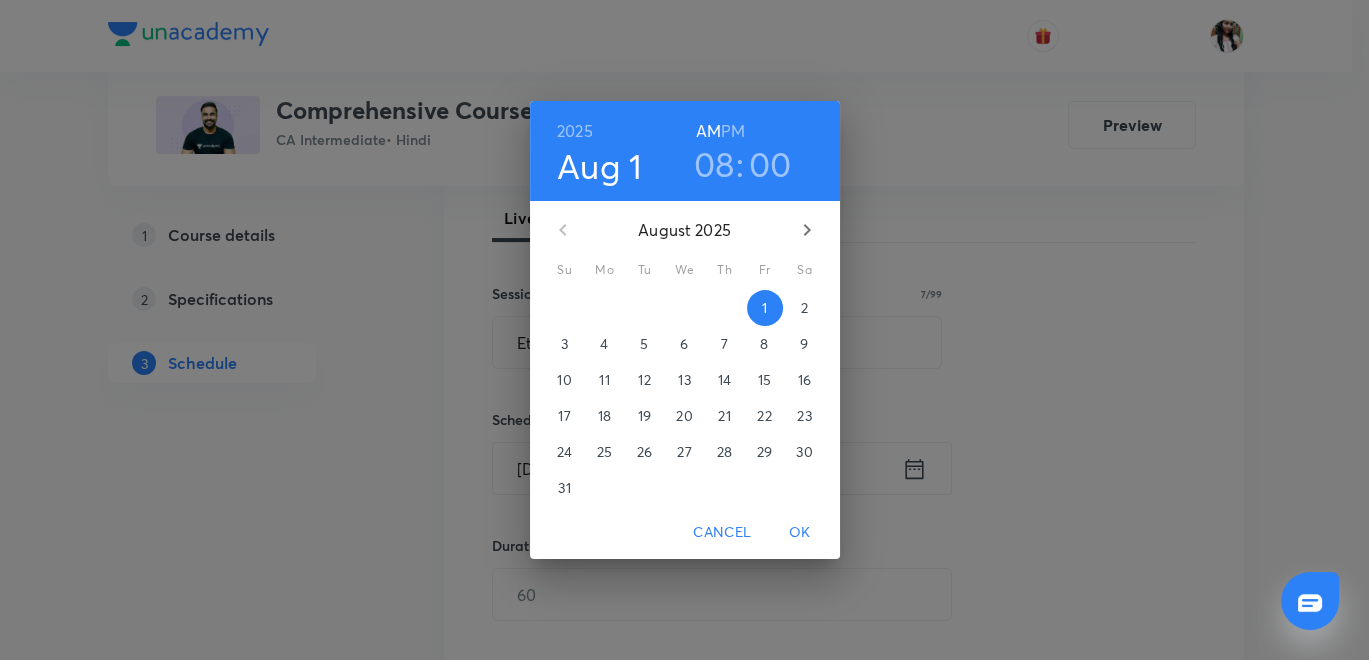 click on "PM" at bounding box center [733, 131] 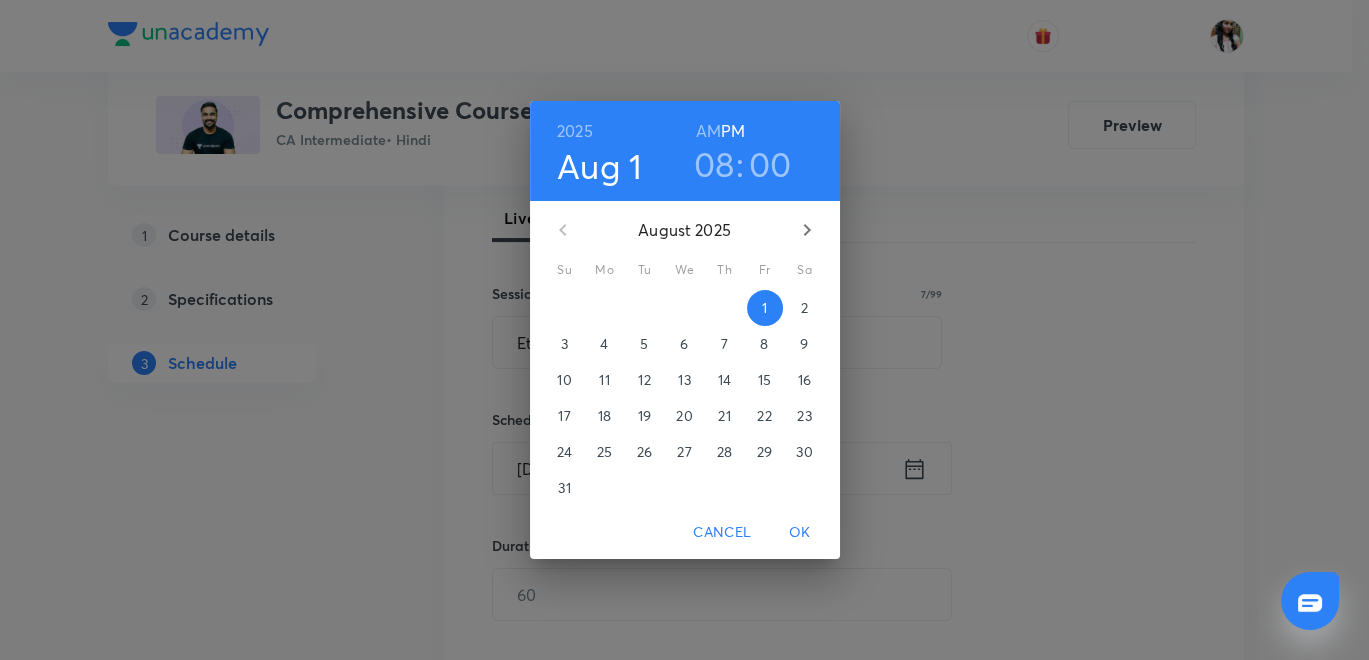click on "08" at bounding box center (714, 164) 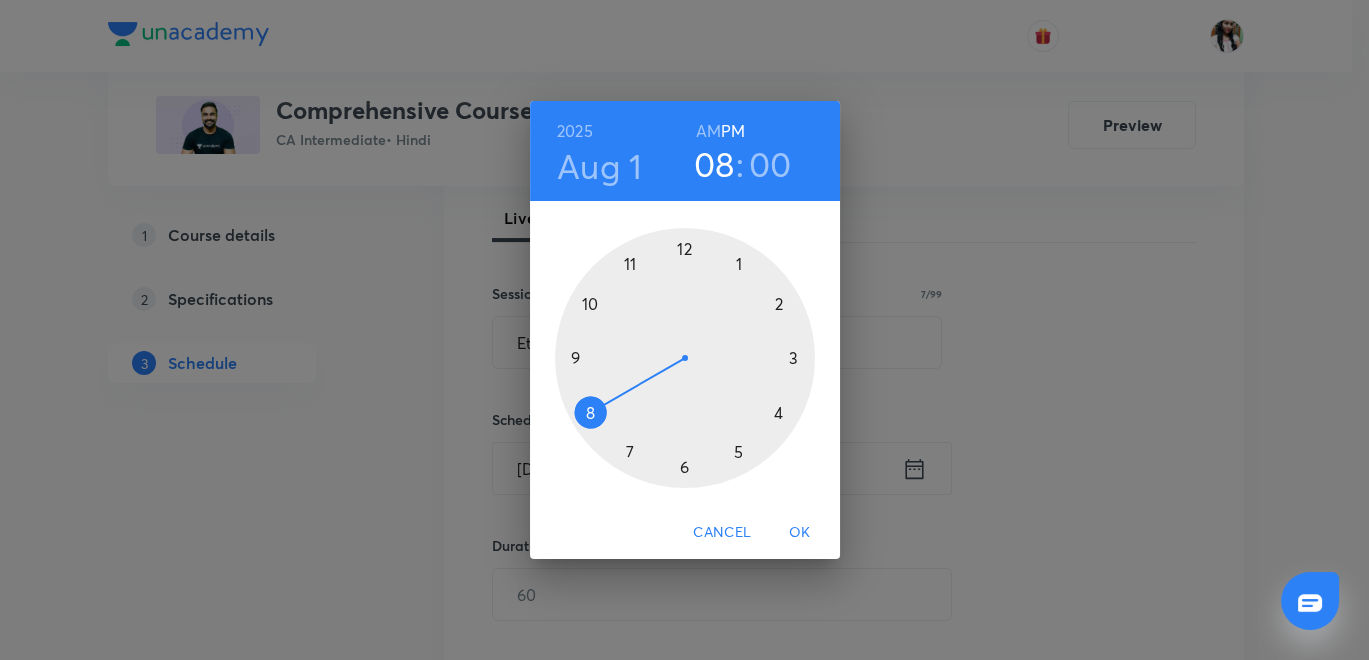 click at bounding box center [685, 358] 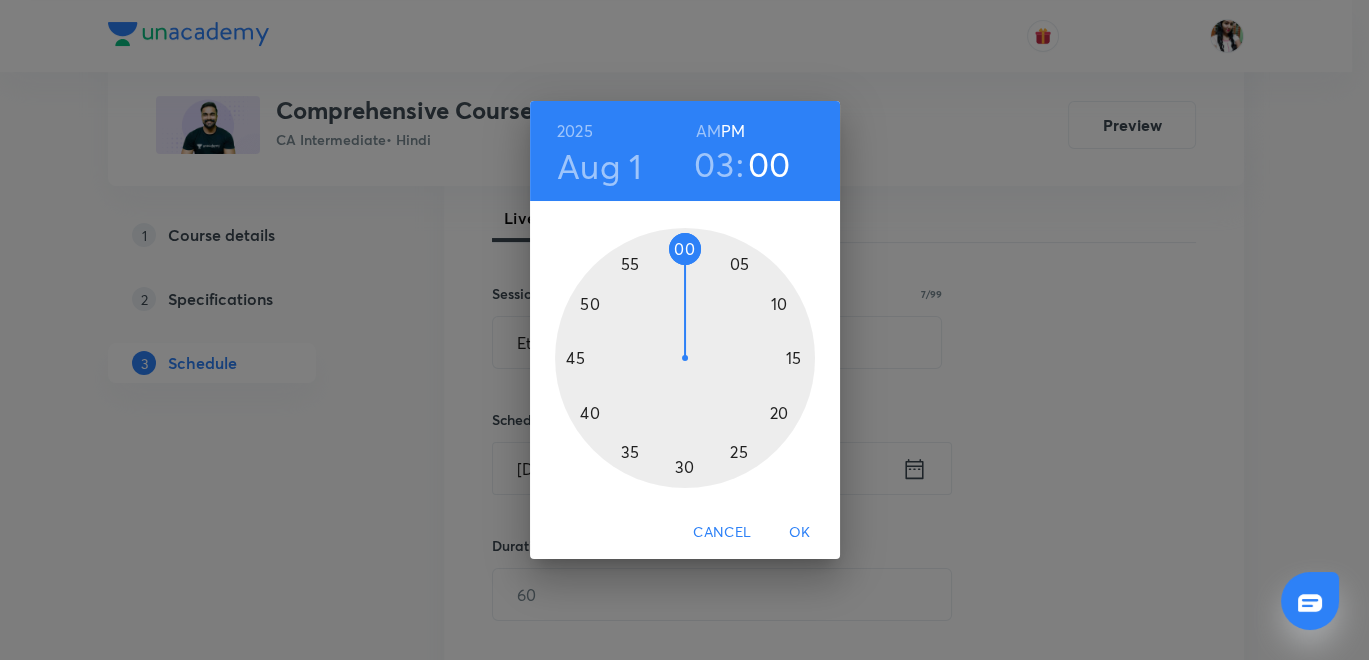click on "OK" at bounding box center [800, 532] 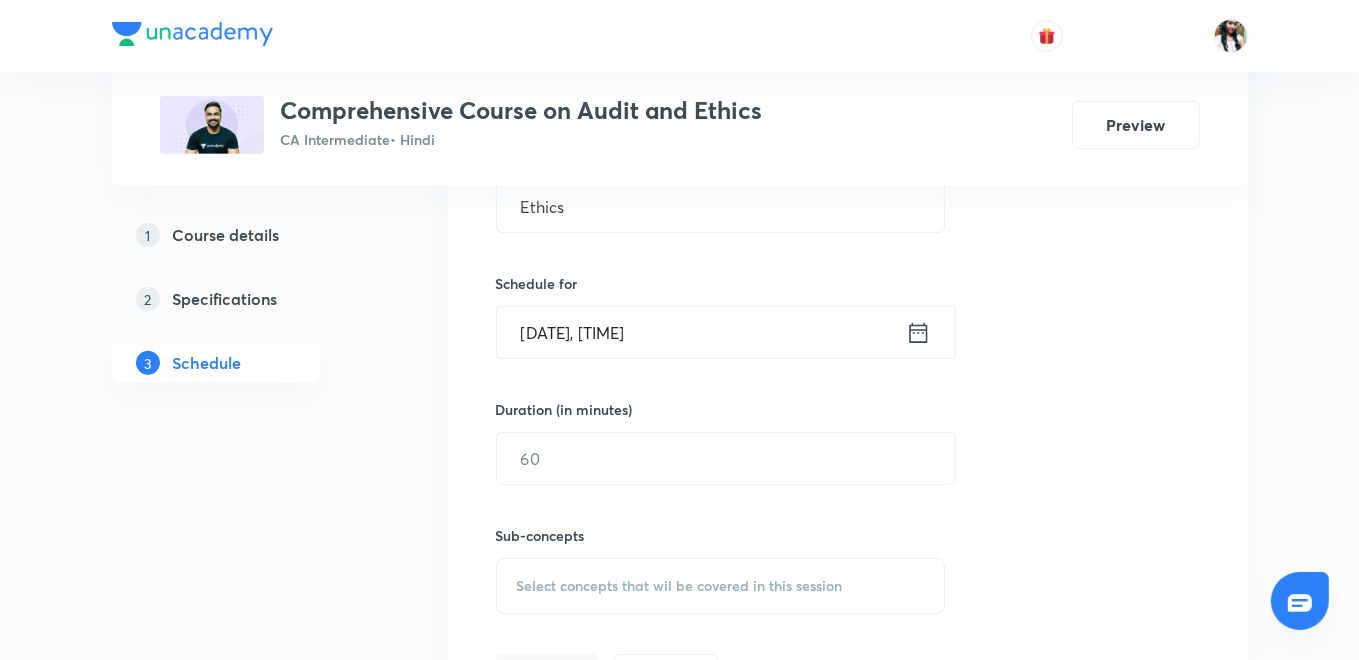 scroll, scrollTop: 666, scrollLeft: 0, axis: vertical 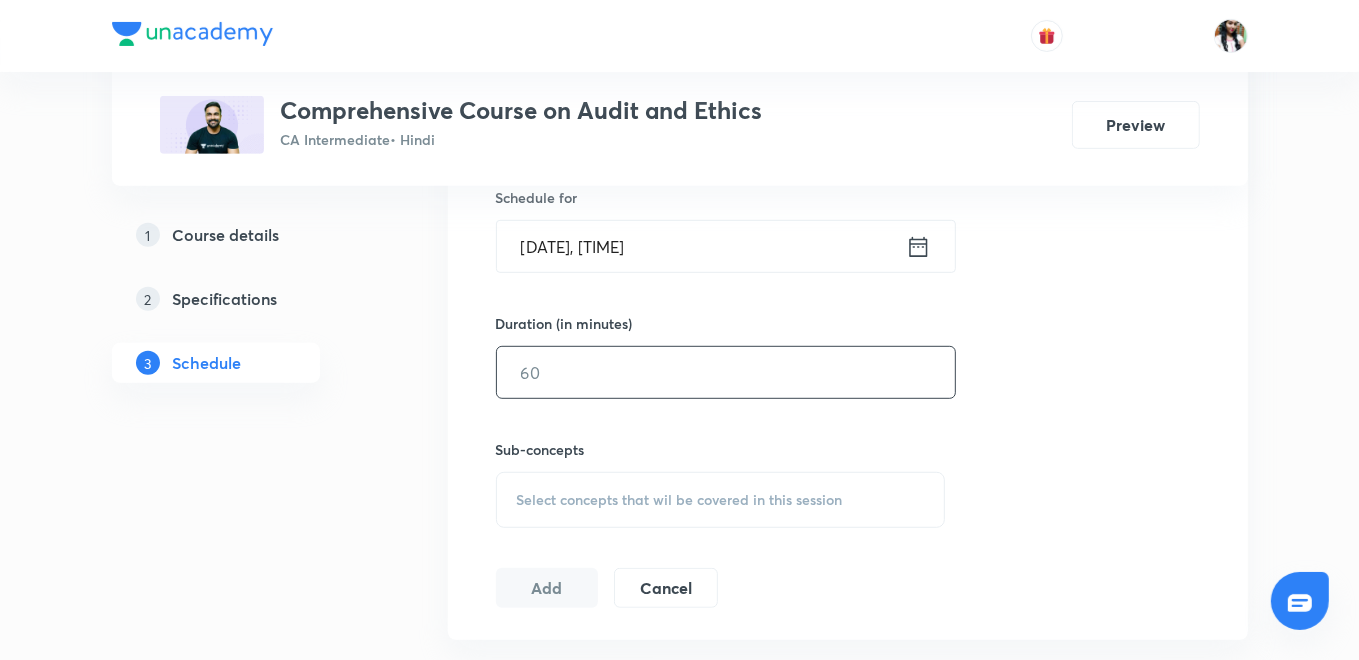 click at bounding box center (726, 372) 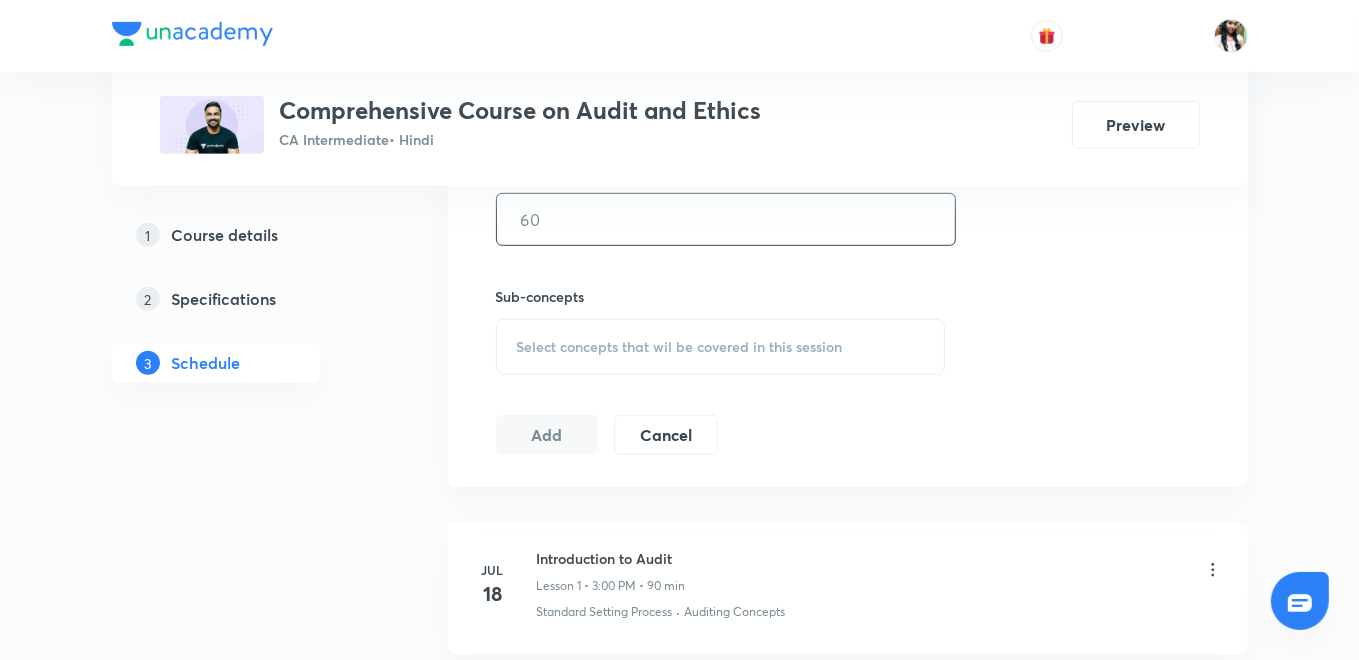 scroll, scrollTop: 777, scrollLeft: 0, axis: vertical 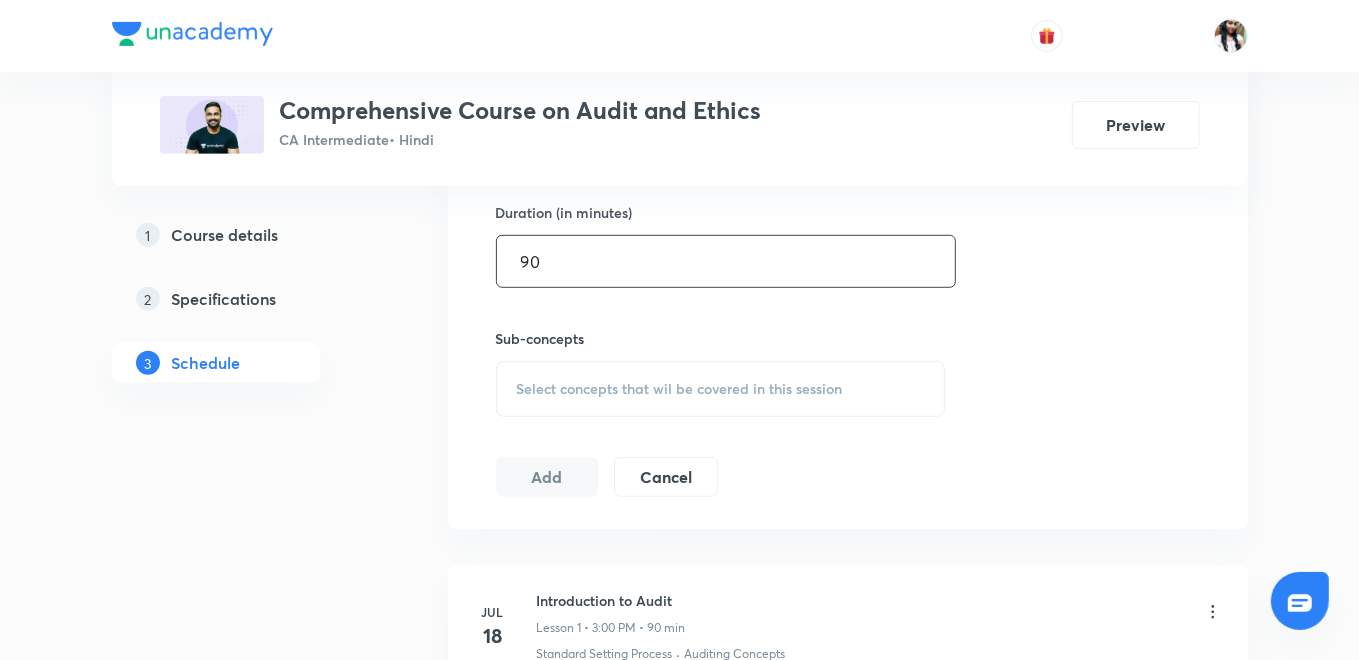 type on "90" 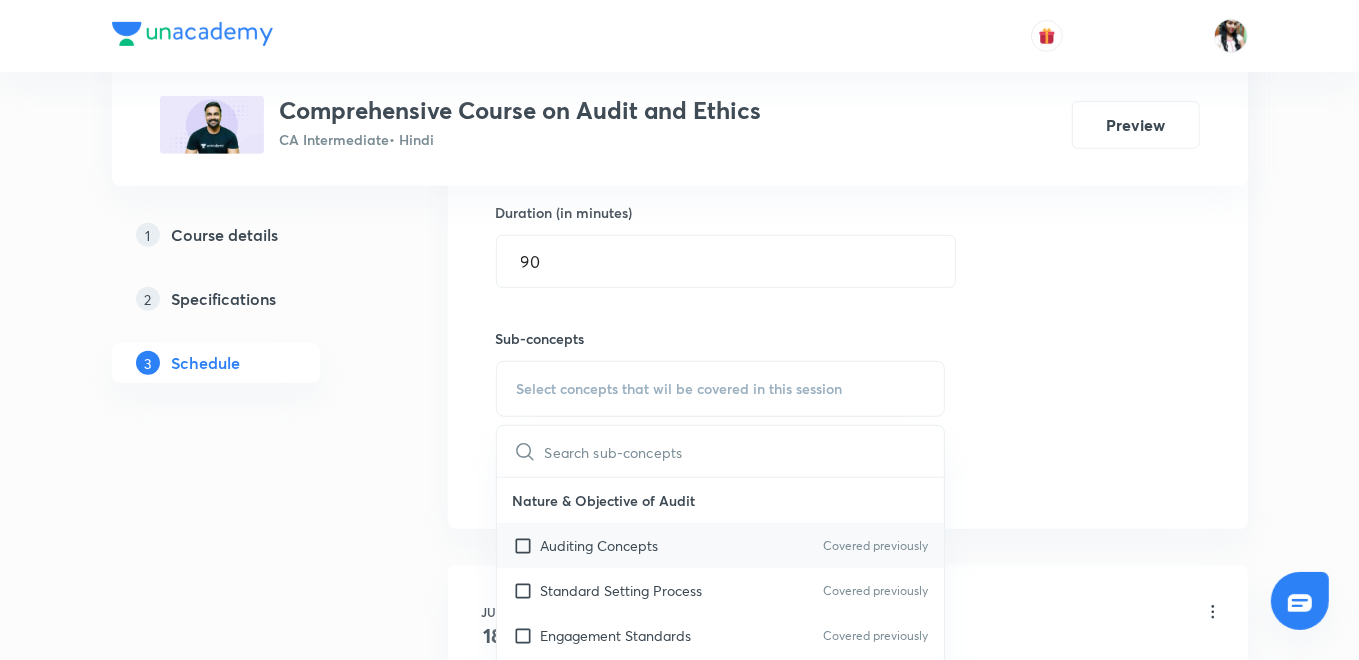 click on "Auditing Concepts" at bounding box center (600, 545) 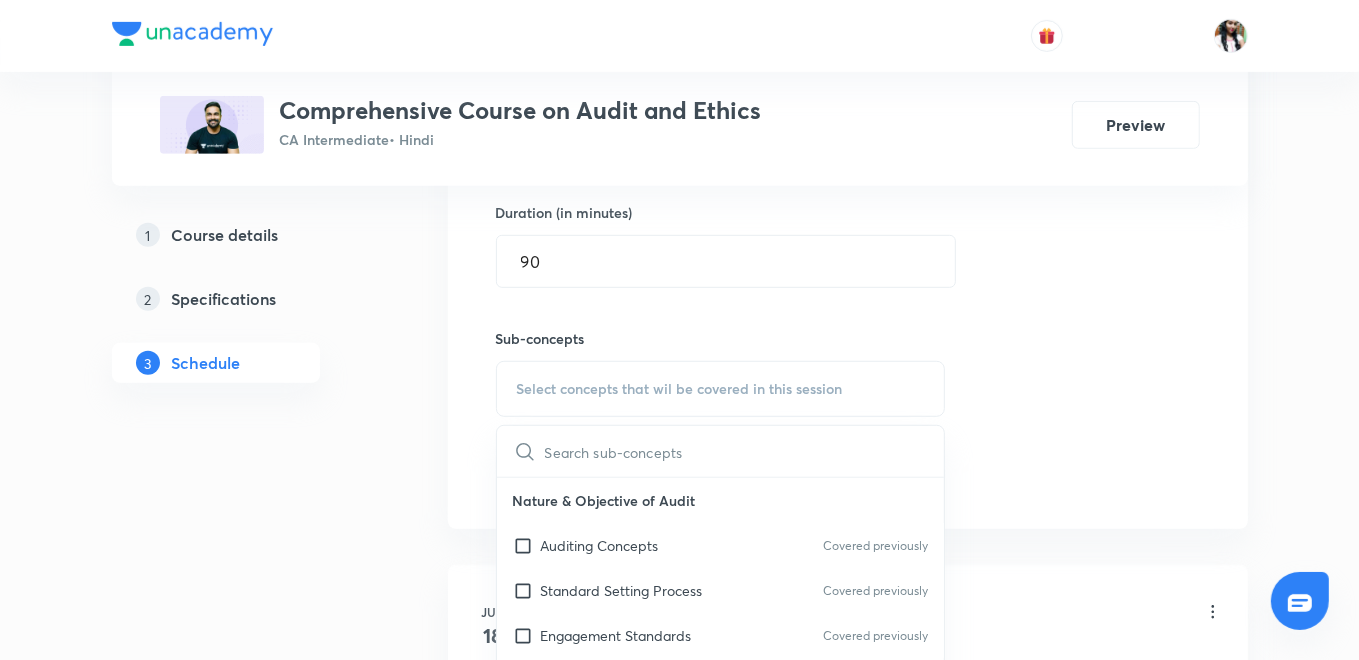 checkbox on "true" 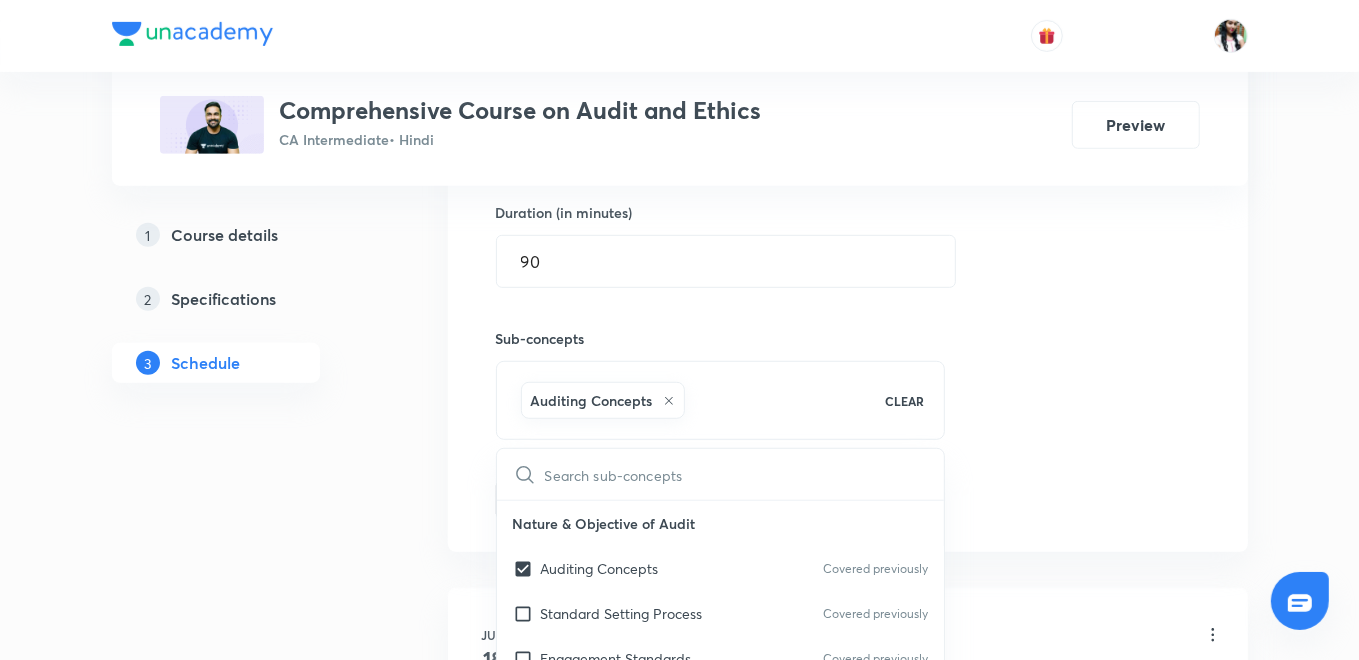 click on "Session  13 Live class Quiz Recorded classes Session title 7/99 Ethics ​ Schedule for Aug 1, 2025, 3:00 PM ​ Duration (in minutes) 90 ​ Sub-concepts Auditing Concepts CLEAR ​ Nature & Objective of Audit Auditing Concepts Covered previously Standard Setting Process Covered previously Engagement Standards Covered previously Audit Strategy and Planning Audit Strategy Covered previously Audit Planning (SA 300) Covered previously Audit Programme Covered previously Development of Audit Plan and Programme Control of Quality of Audit Work Delegation and Supervision of Audit Work Materiality and Audit Plan Revision of Materiality Documenting the Materiality Performance Materiality (SA 320 Materiality in Planning and Performing an Audit) Audit Documentation & Evidence Audit Procedure to Identify Litigation & Claims (SA 501 Audit Evidence - Specific Considerations for Audit Procedures When Events or Conditions Are Identified (SA 570 Going Concern) Objectives of the Auditor Regarding Going Concern Audit Risk Add" at bounding box center [848, 167] 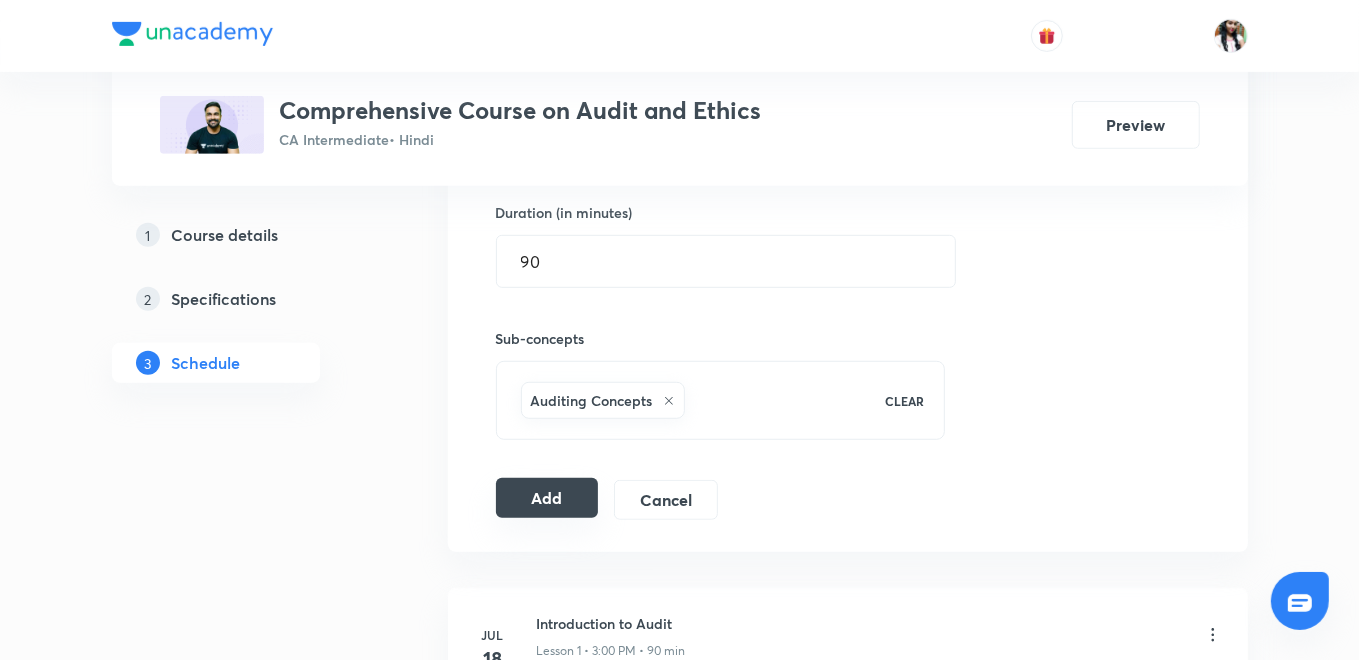 click on "Add" at bounding box center (547, 498) 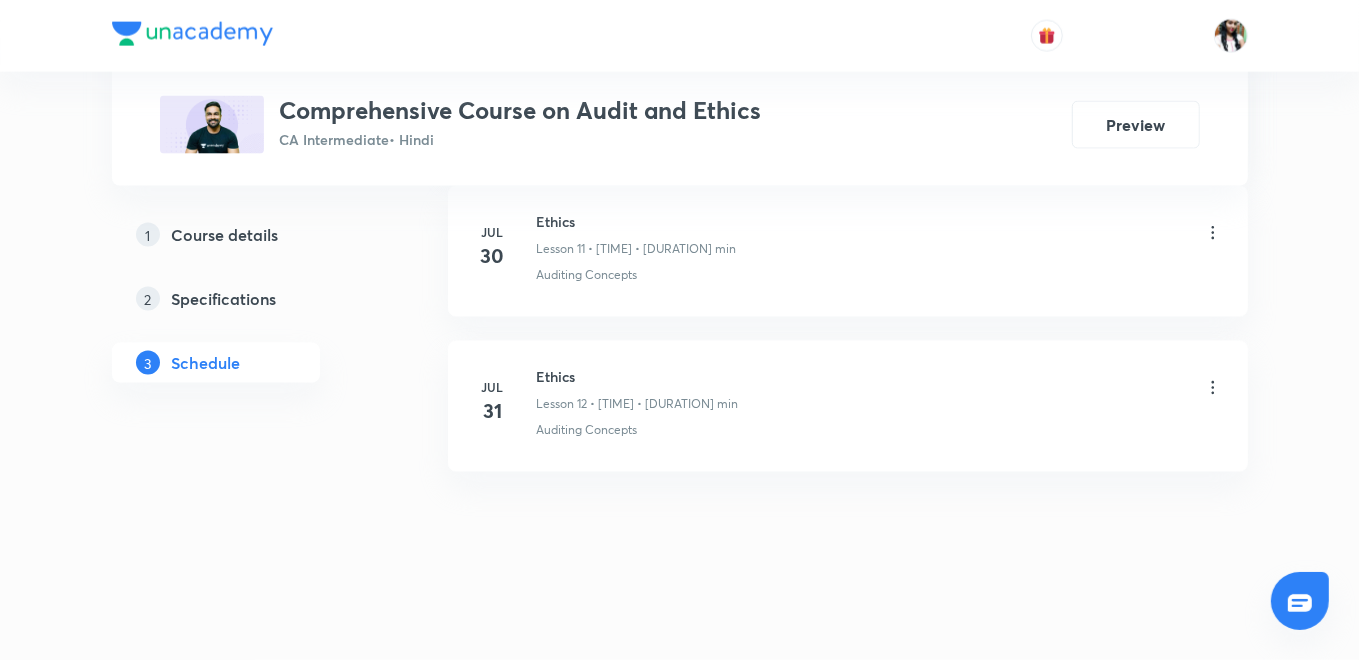 scroll, scrollTop: 2039, scrollLeft: 0, axis: vertical 